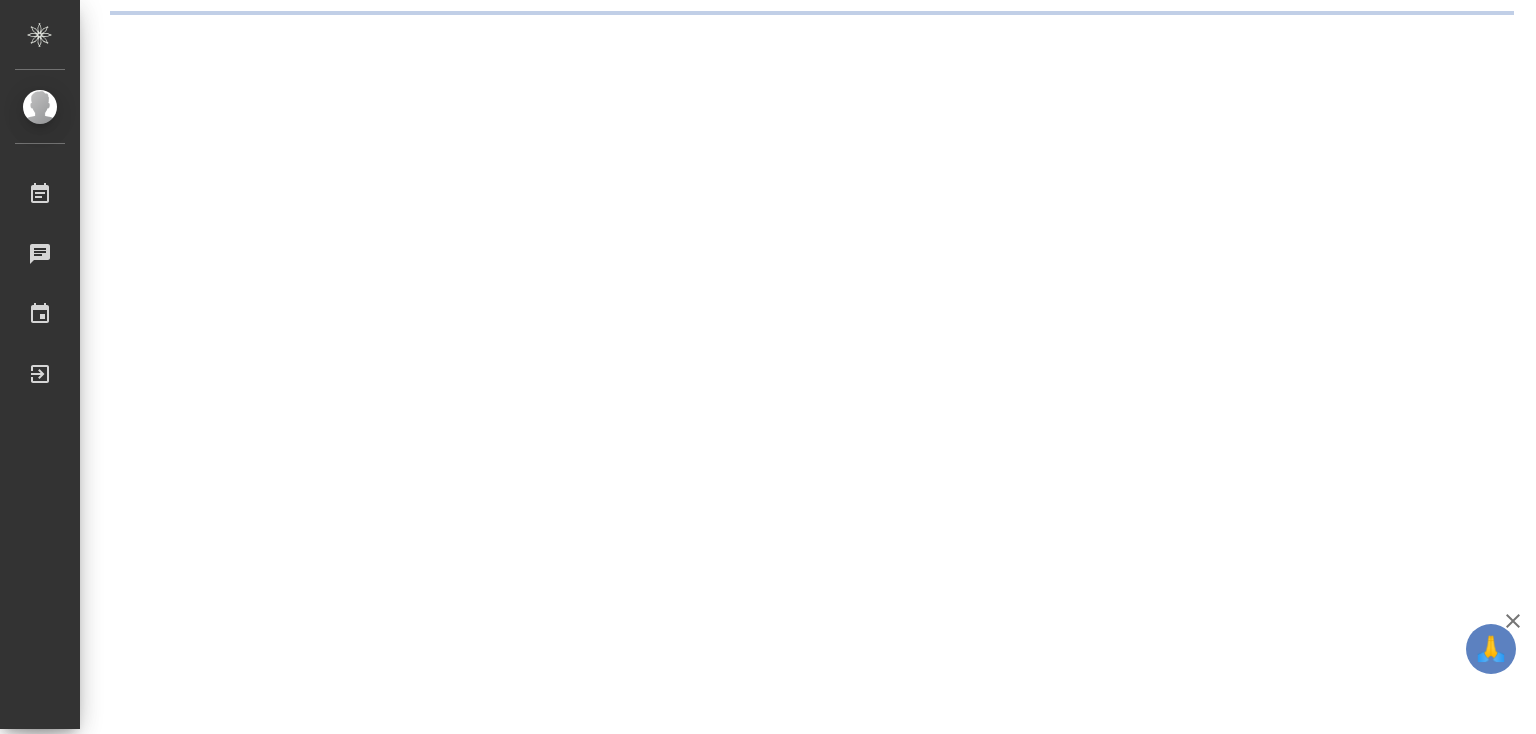 scroll, scrollTop: 0, scrollLeft: 0, axis: both 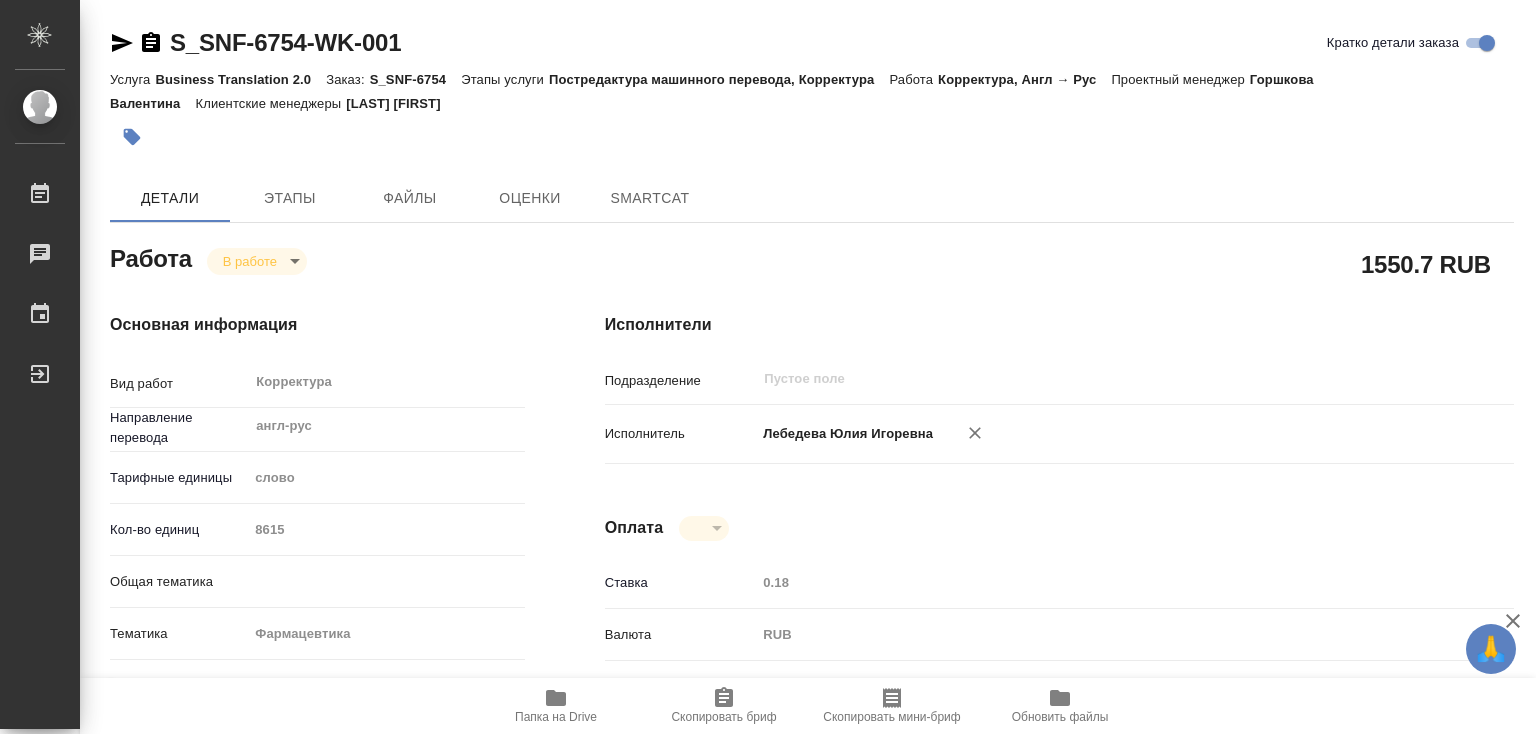 type on "x" 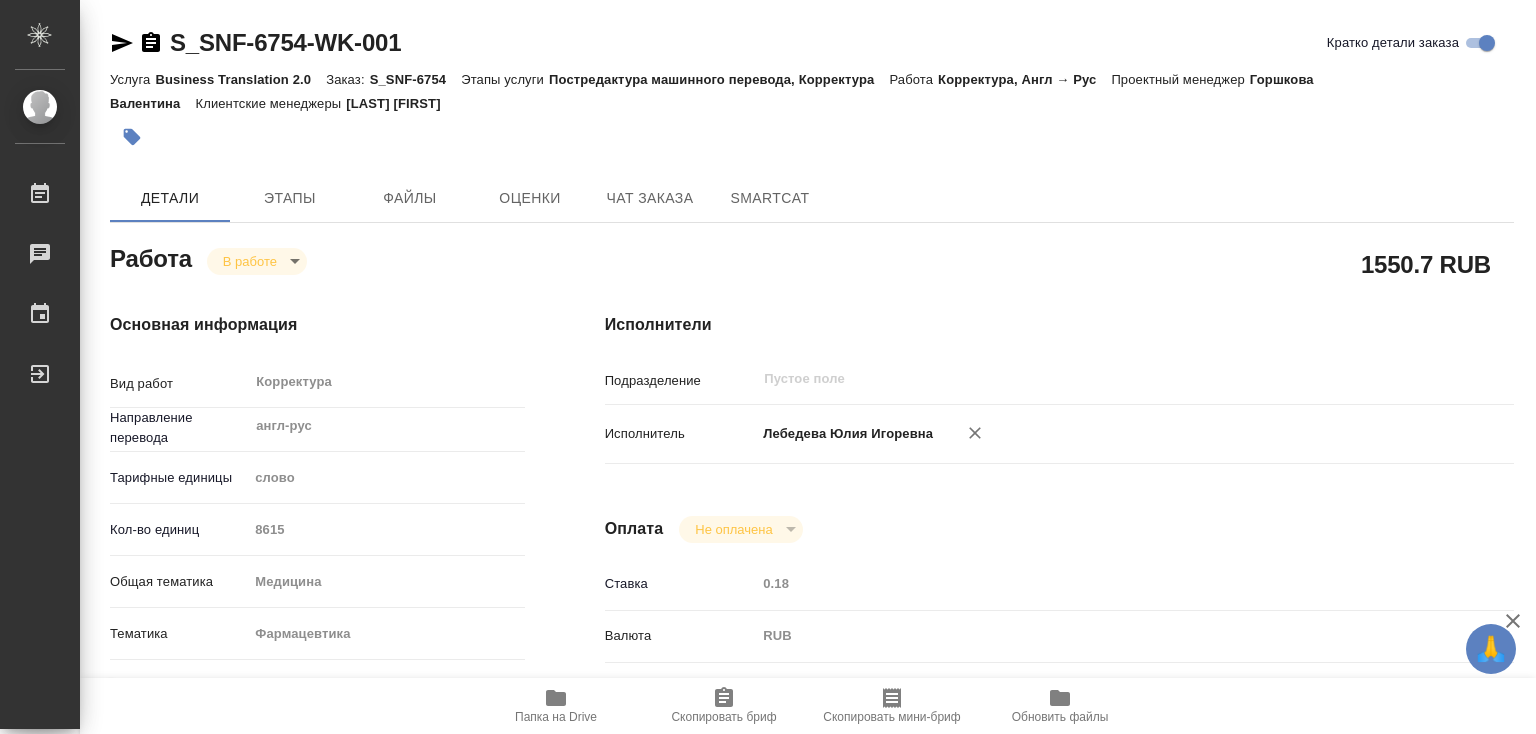 type on "x" 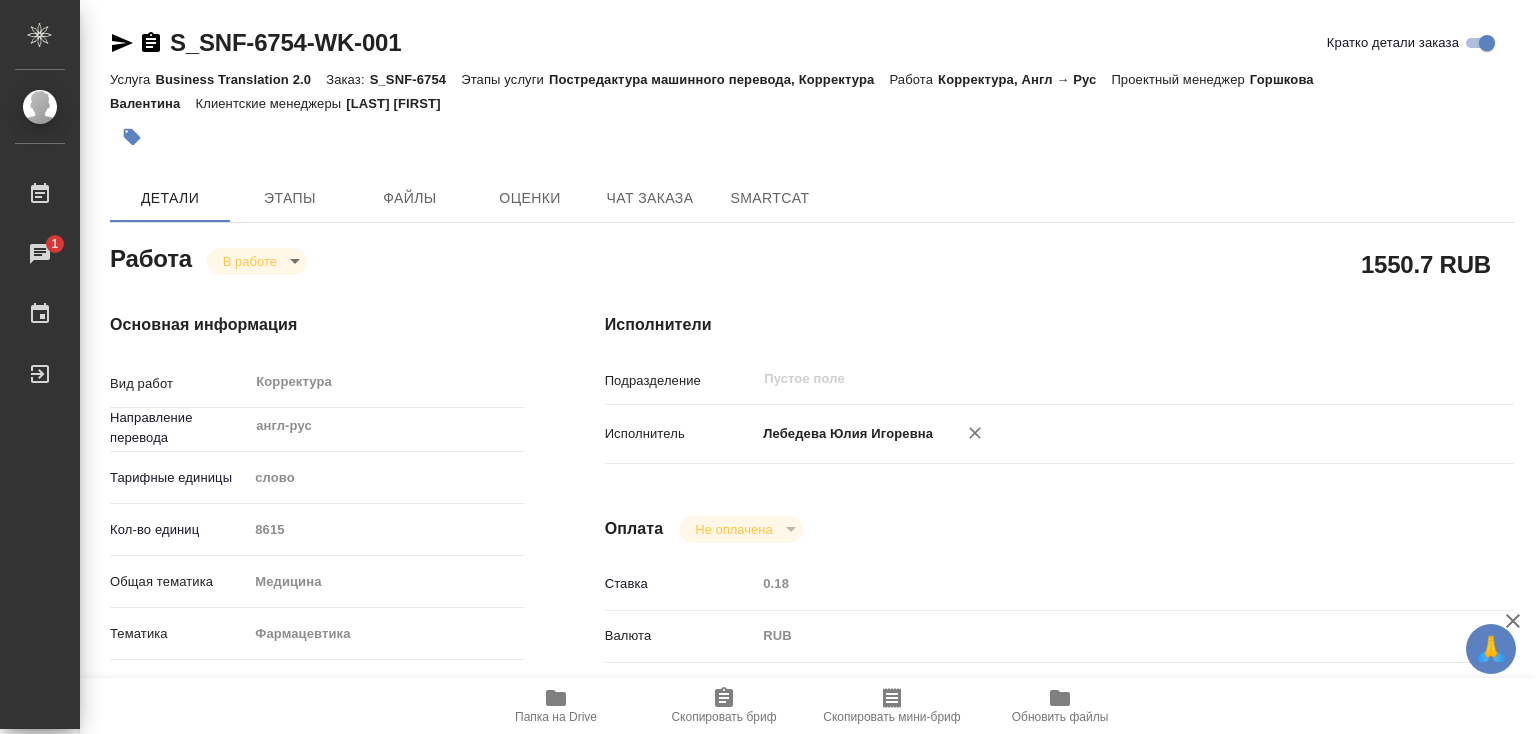 click 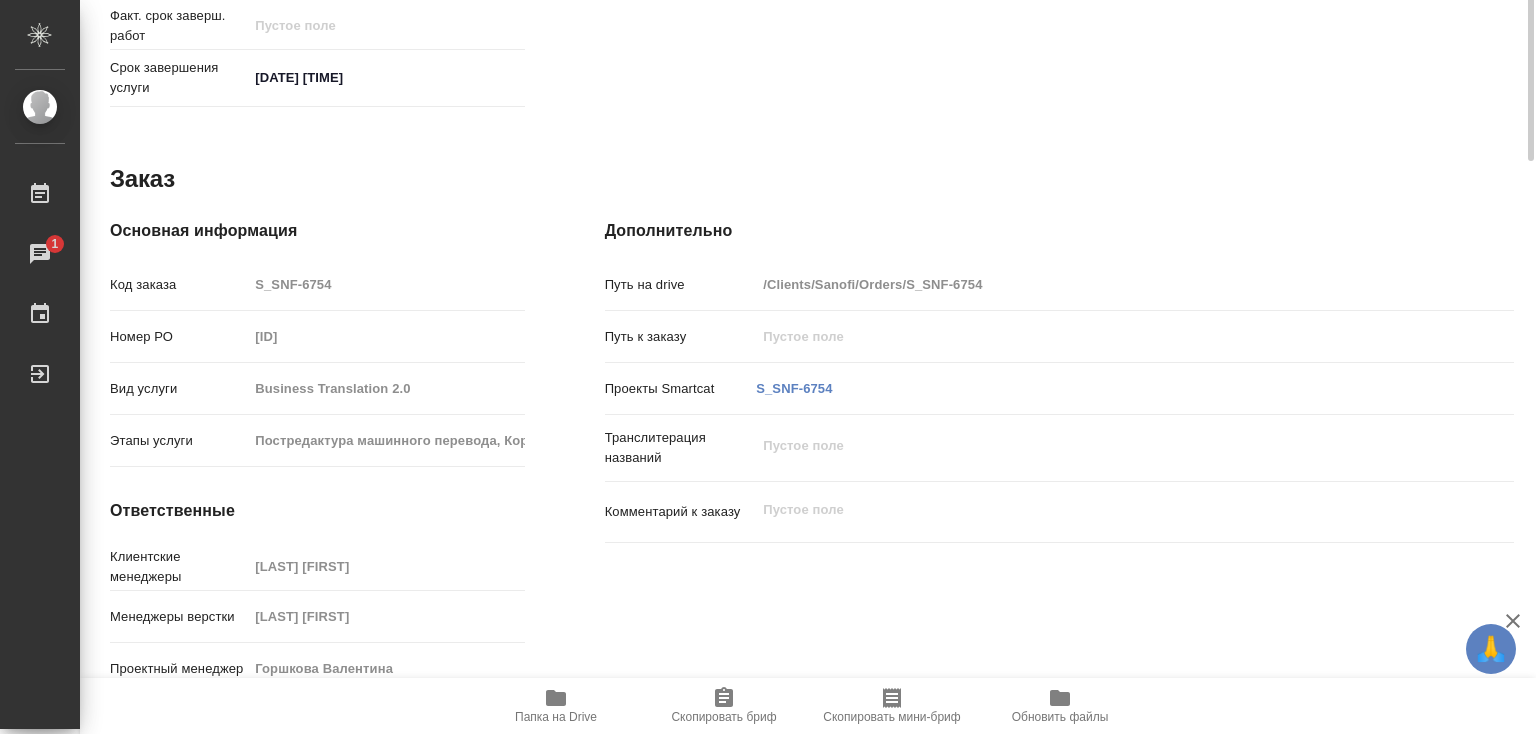 scroll, scrollTop: 572, scrollLeft: 0, axis: vertical 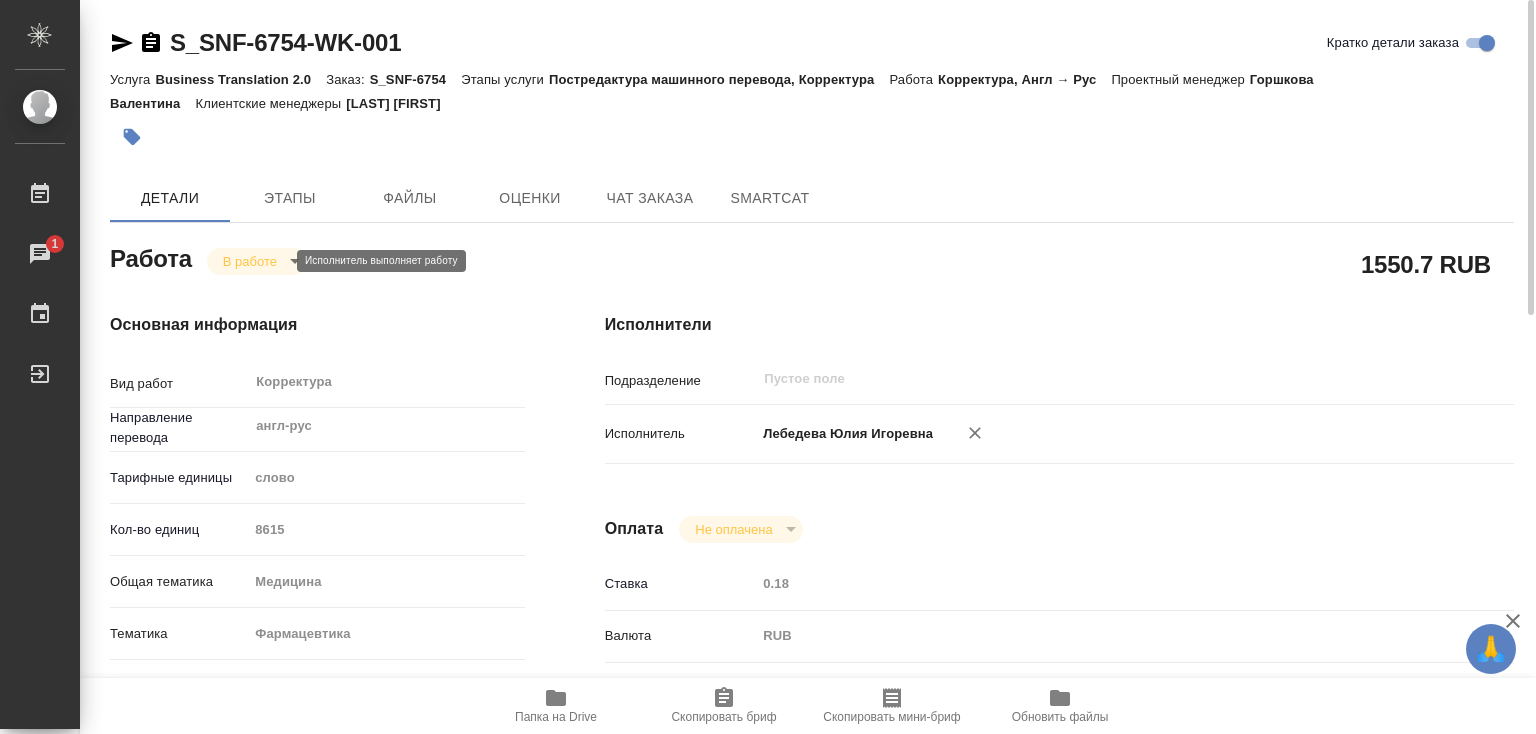 click on "🙏 .cls-1
fill:#fff;
AWATERA [LAST] [FIRST] [EMAIL] Работы 1 Чаты График Выйти S_SNF-6754-WK-001 Кратко детали заказа Услуга Business Translation 2.0 Заказ: S_SNF-6754 Этапы услуги Постредактура машинного перевода, Корректура Работа Корректура, Англ → Рус Проектный менеджер Горшкова Валентина Клиентские менеджеры [LAST] [FIRST] Детали Этапы Файлы Оценки Чат заказа SmartCat Работа В работе inProgress 1550.7 RUB Основная информация Вид работ Корректура x ​ Направление перевода англ-рус ​ Тарифные единицы слово 5a8b1489cc6b4906c91bfd90 Кол-во единиц 8615 Общая тематика Медицина med Тематика Сроки ​ x" at bounding box center [768, 367] 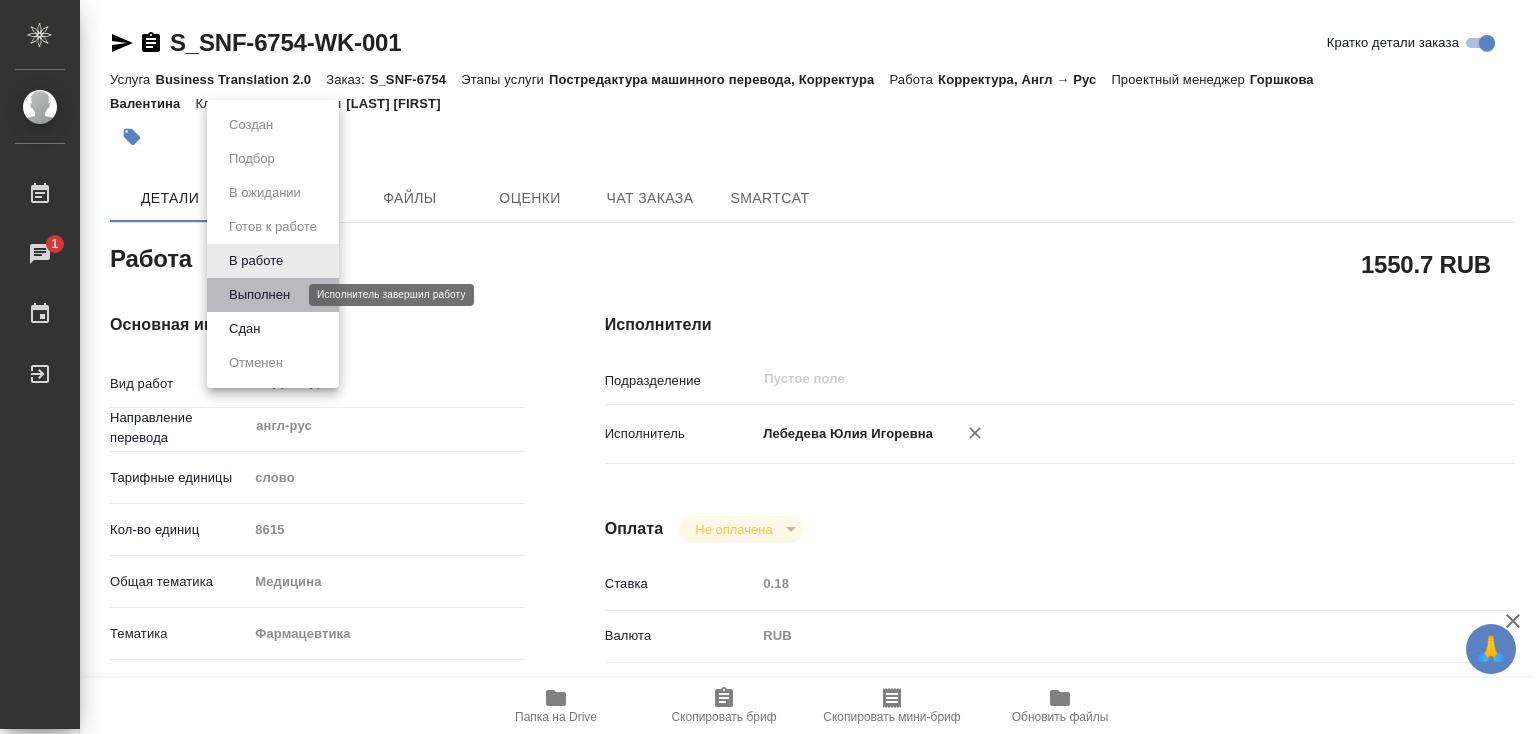 click on "Выполнен" at bounding box center (259, 295) 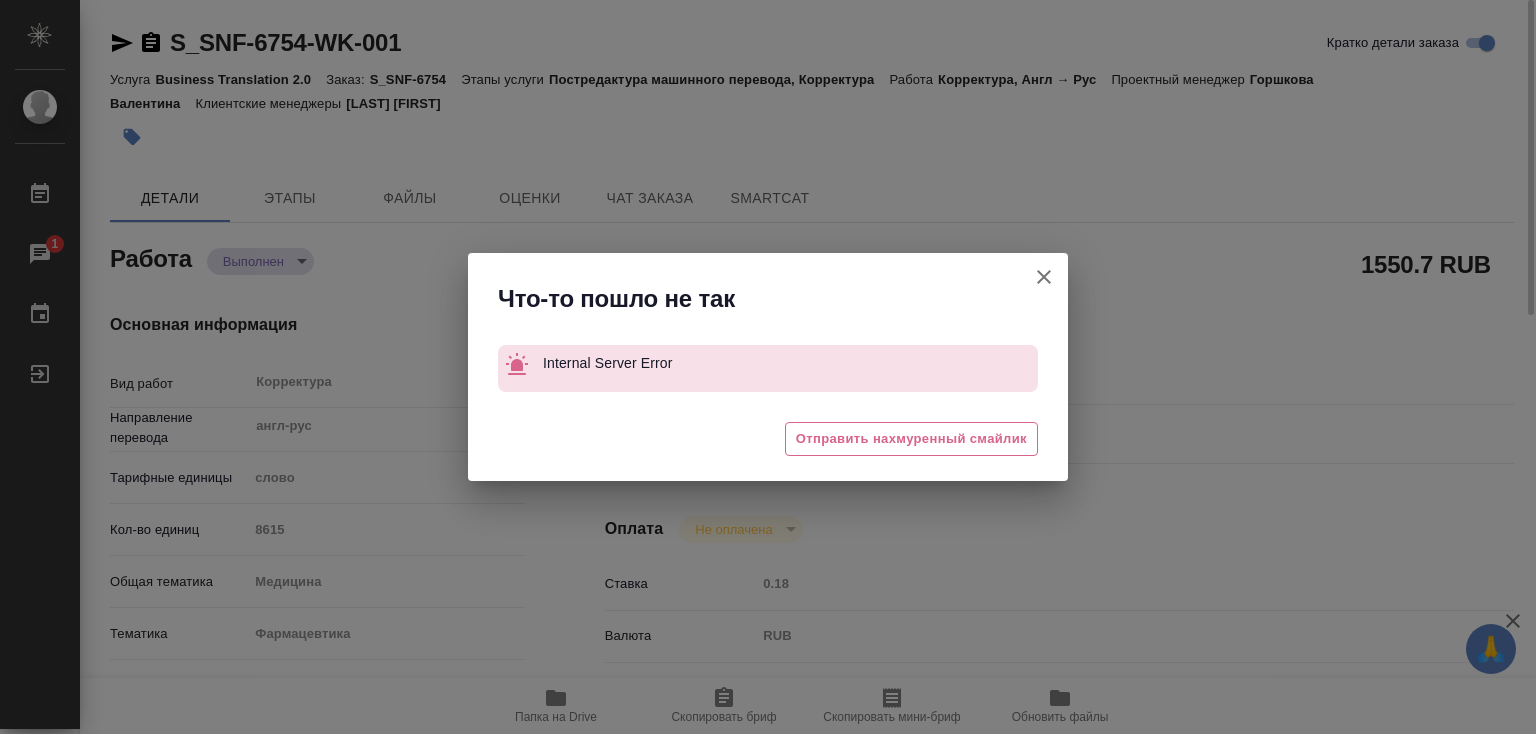 type on "x" 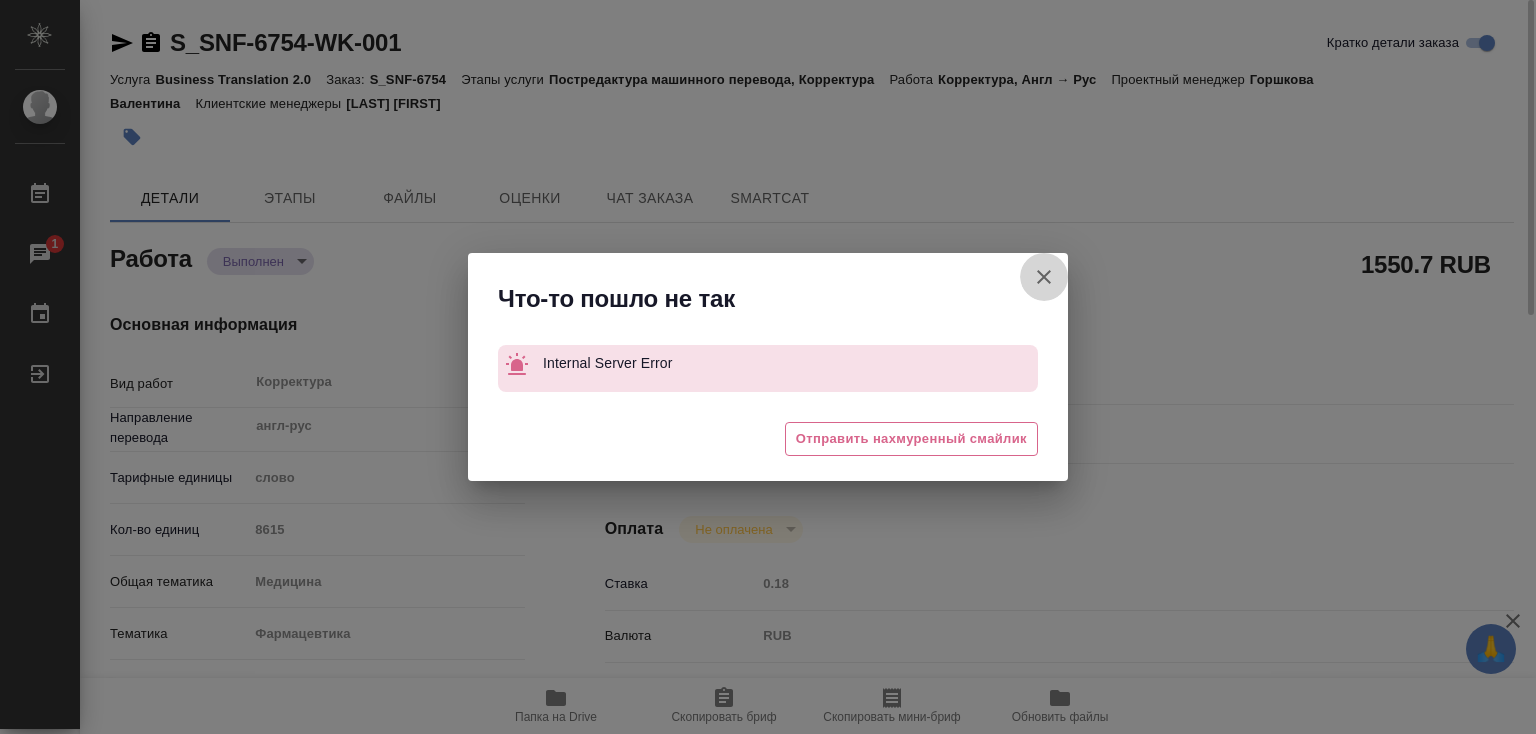 click 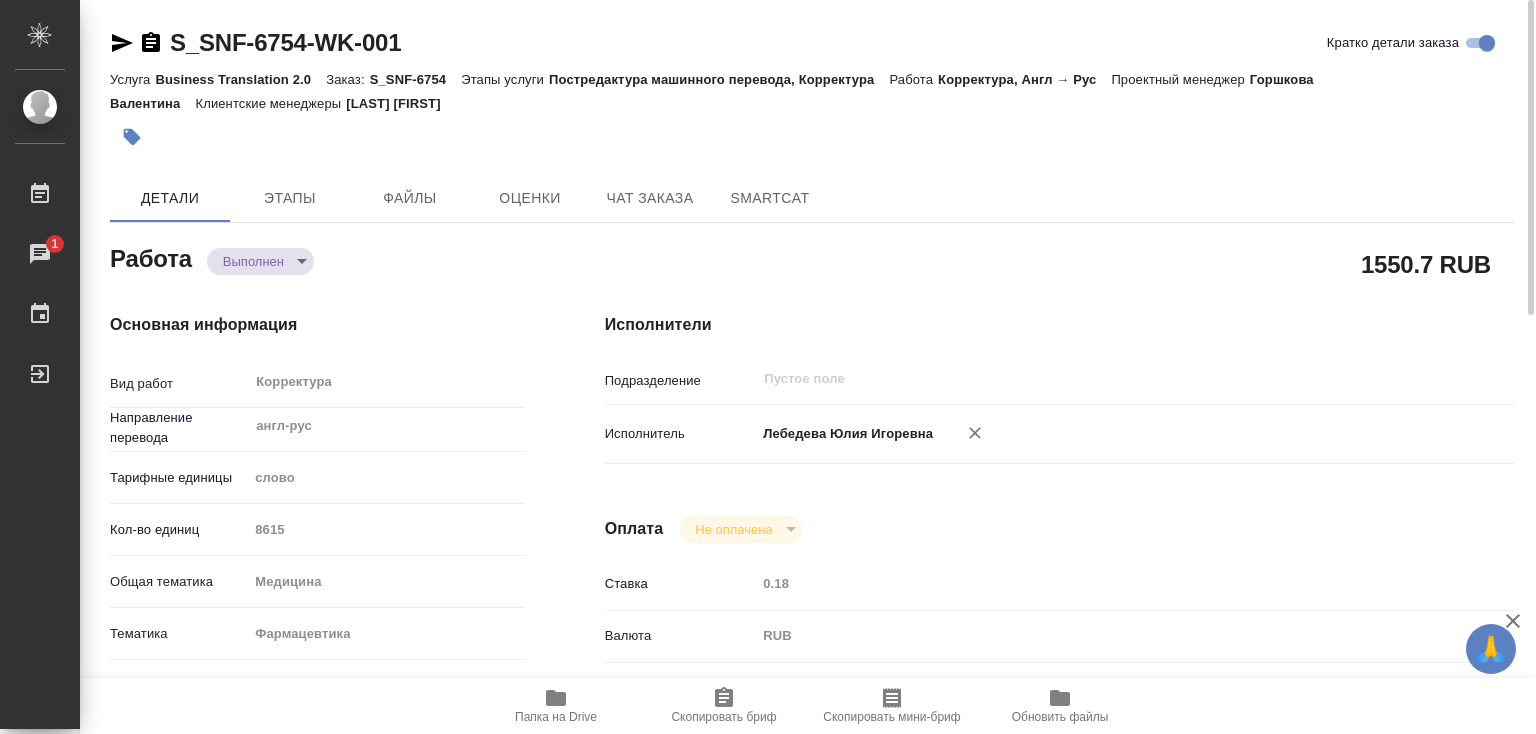 type on "x" 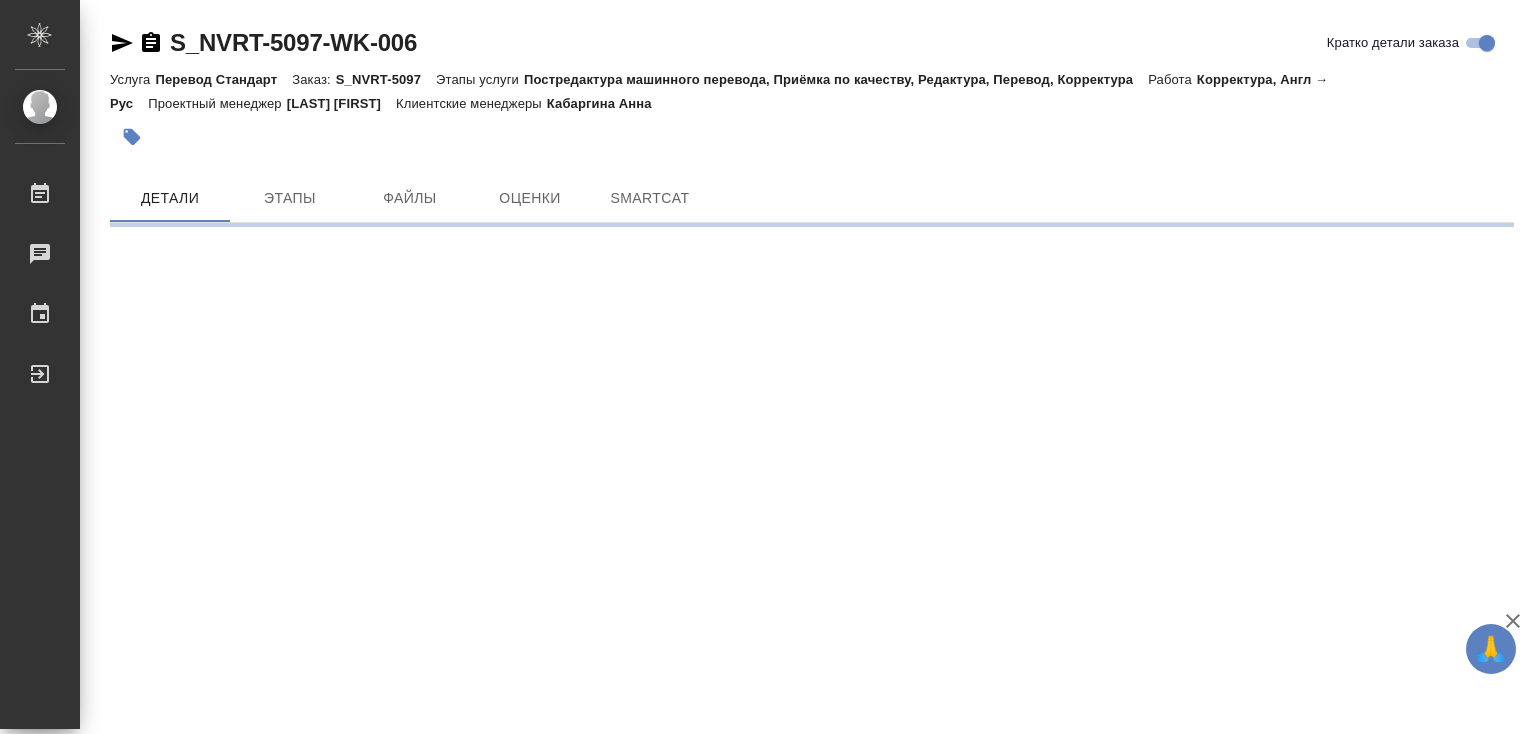 scroll, scrollTop: 0, scrollLeft: 0, axis: both 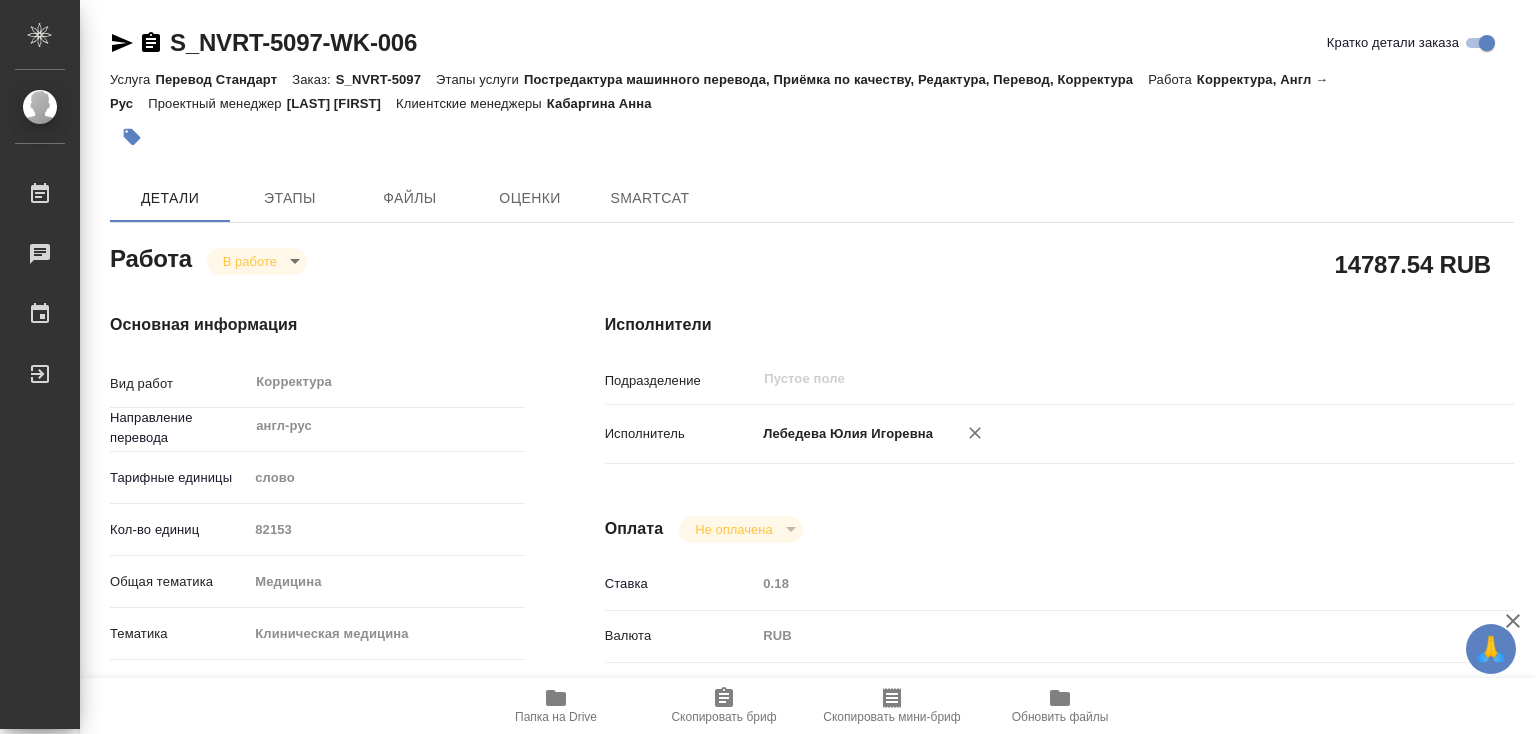 type on "x" 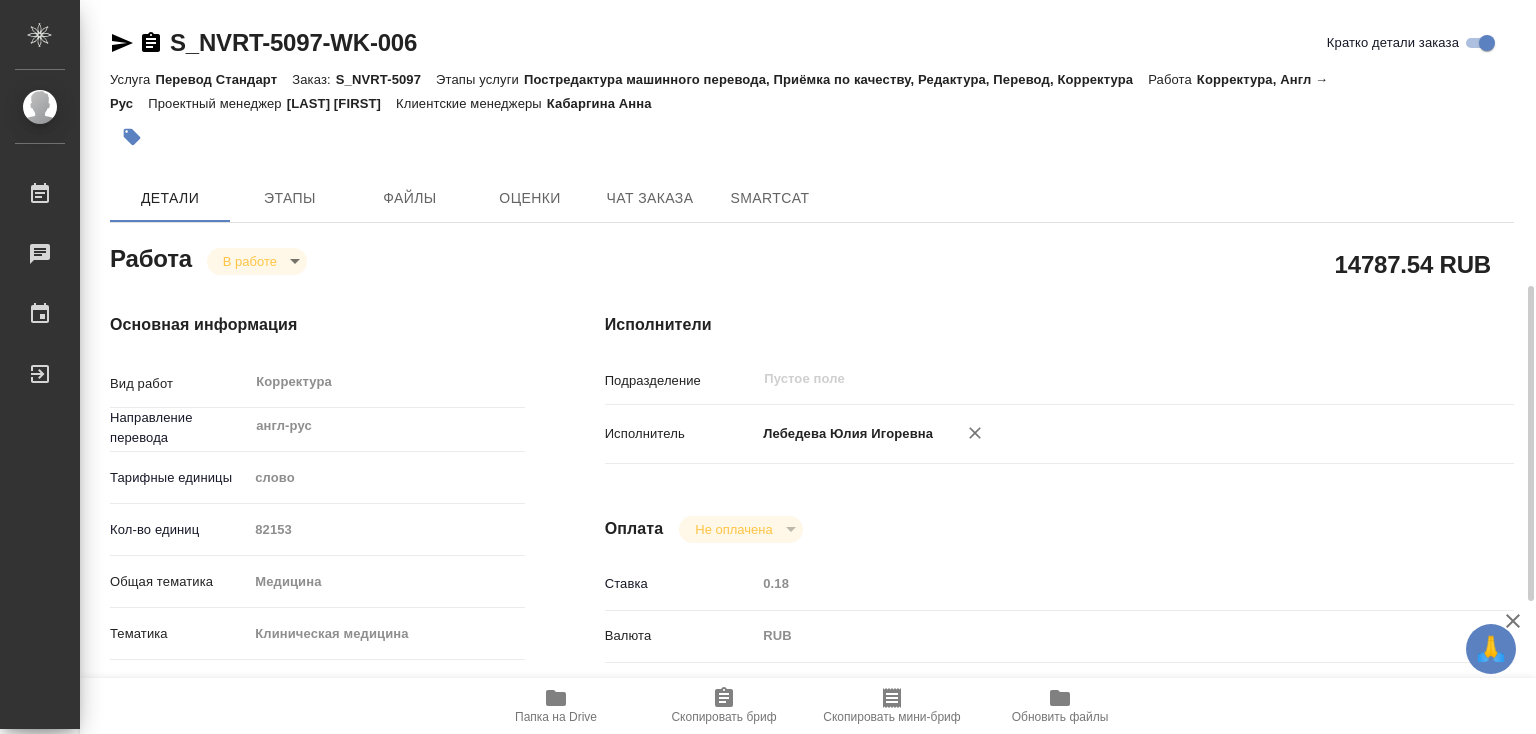 scroll, scrollTop: 400, scrollLeft: 0, axis: vertical 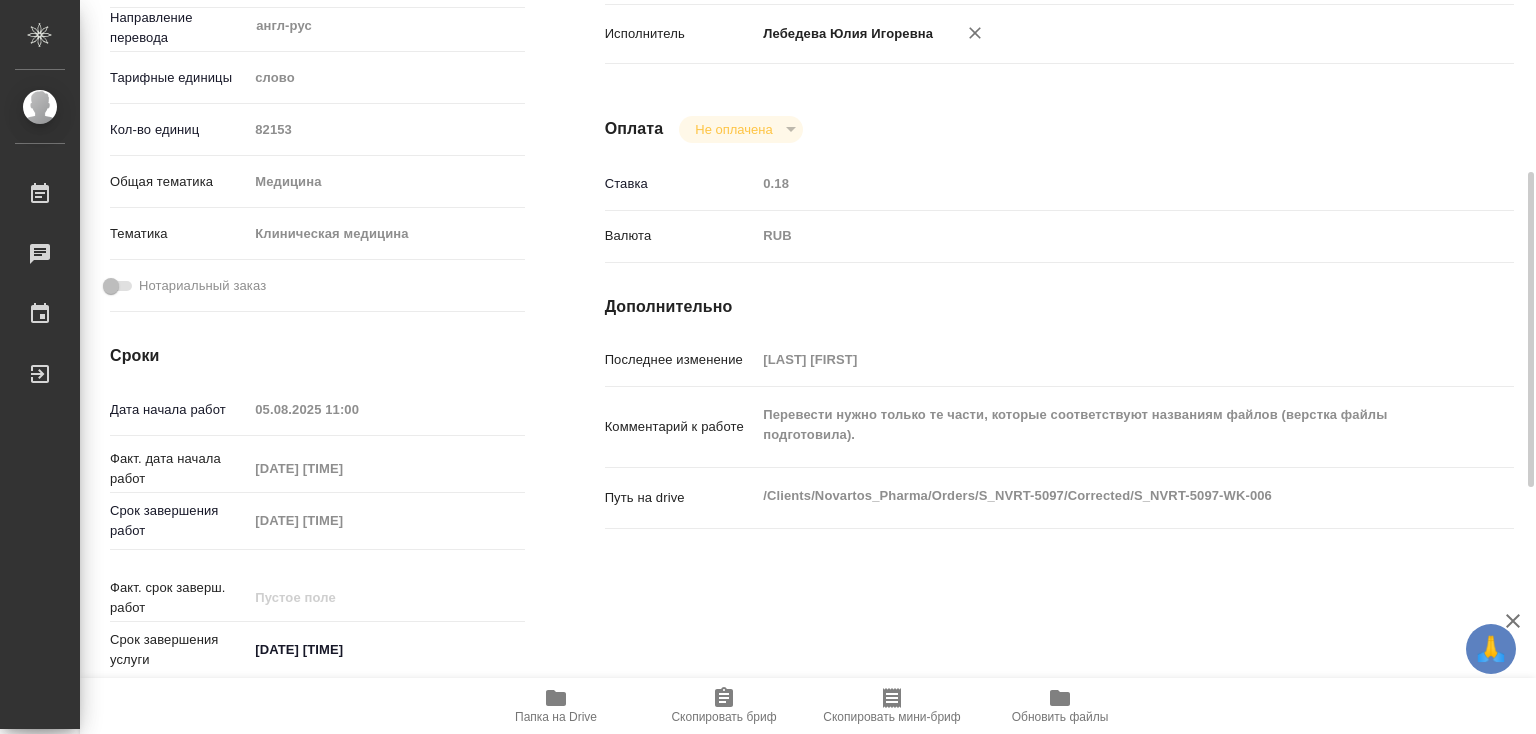 type on "x" 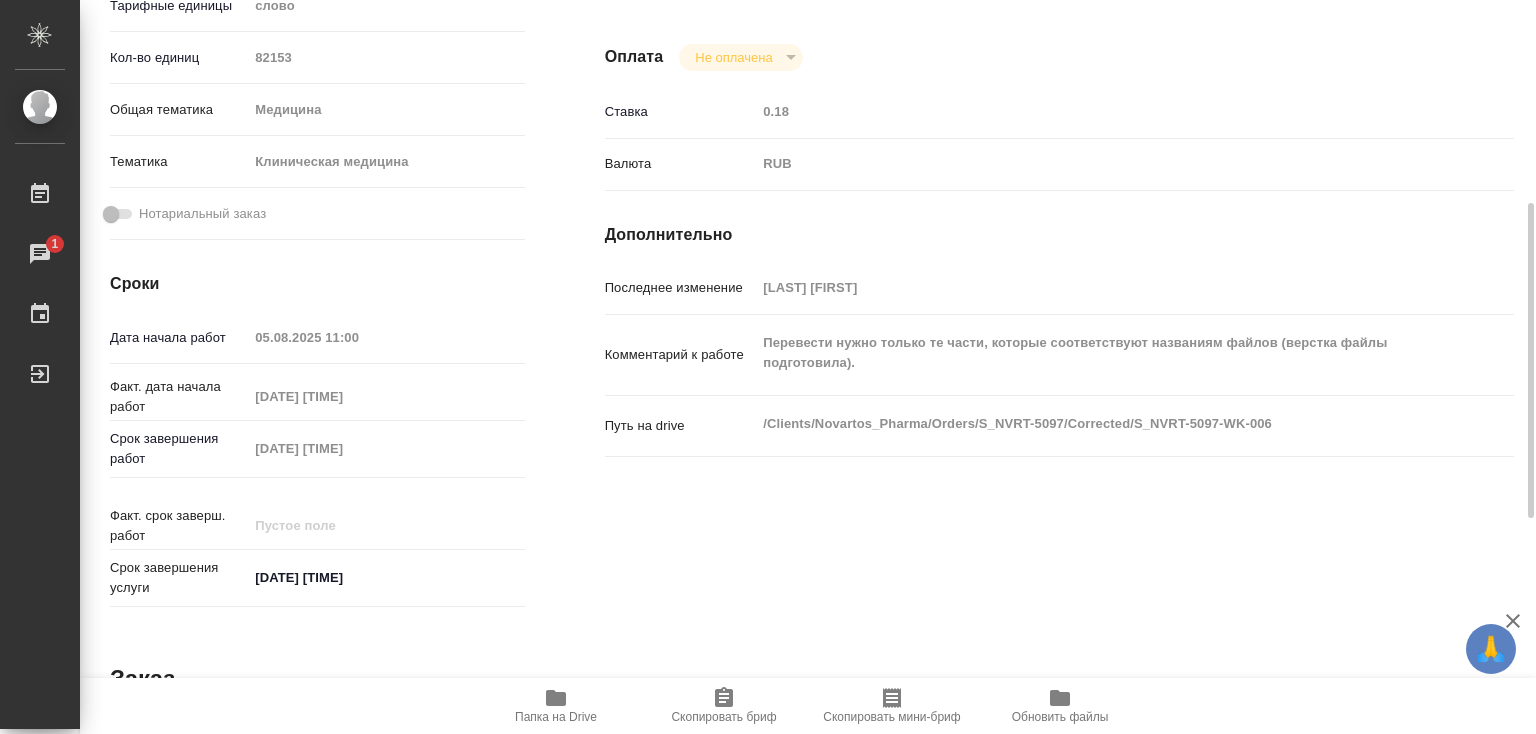 scroll, scrollTop: 0, scrollLeft: 0, axis: both 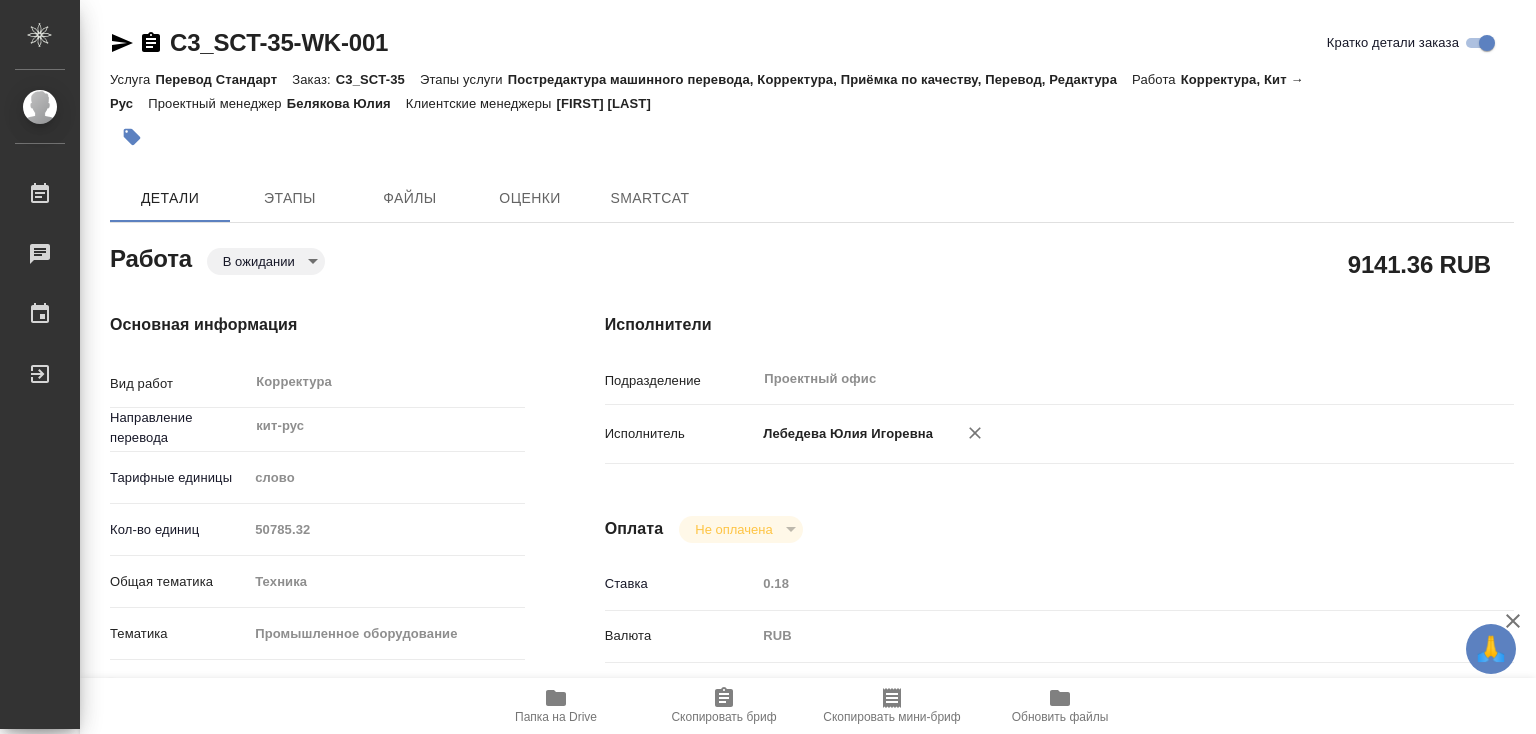 type on "x" 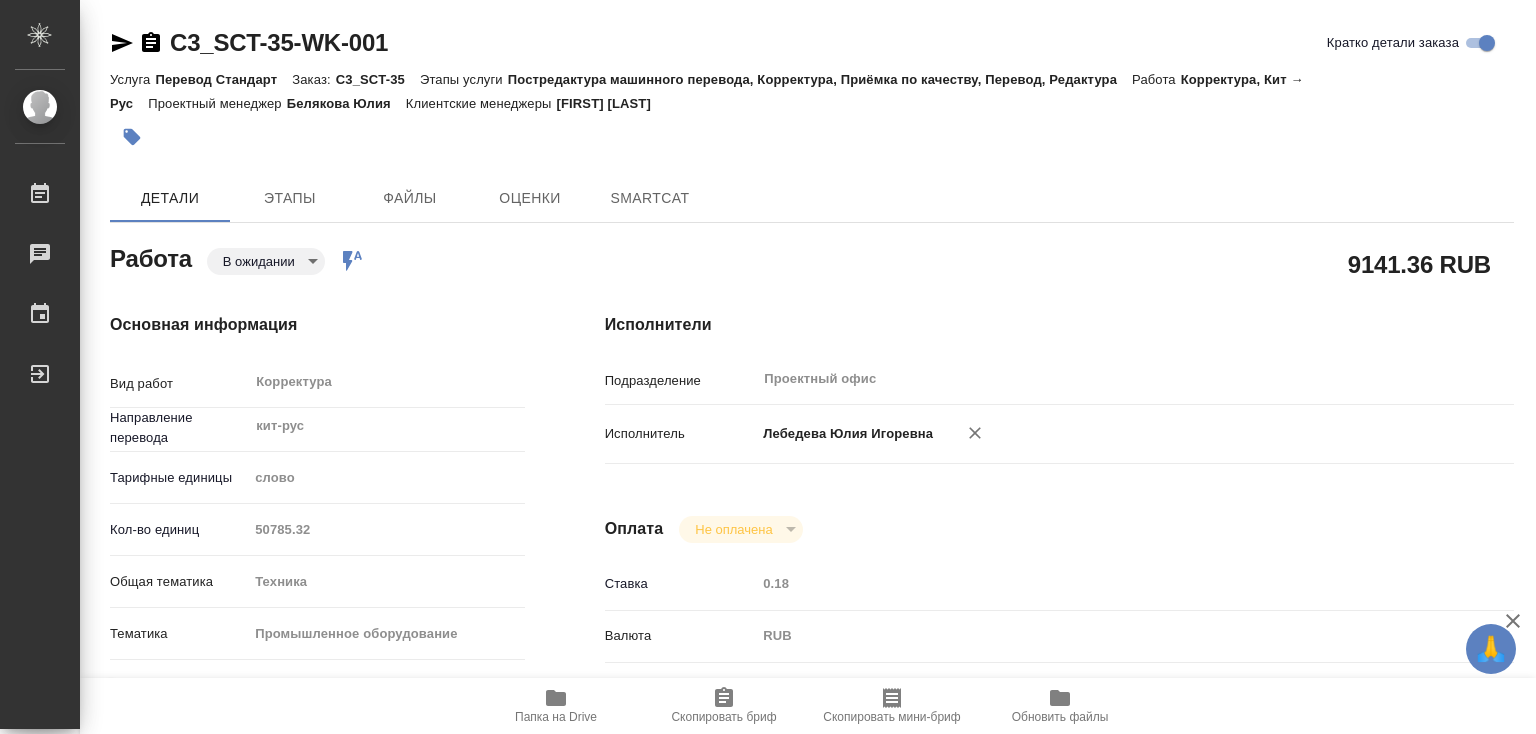 type on "x" 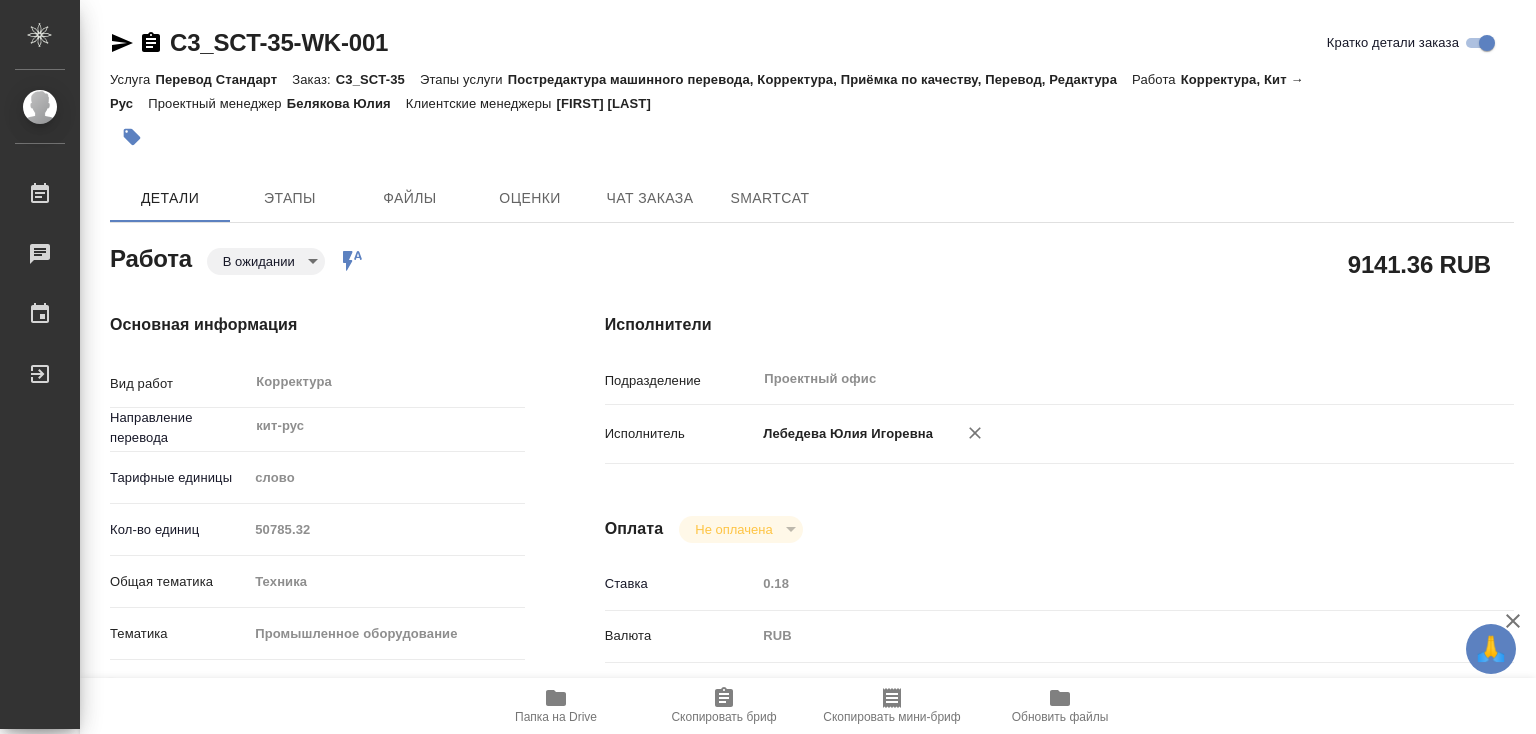 type on "x" 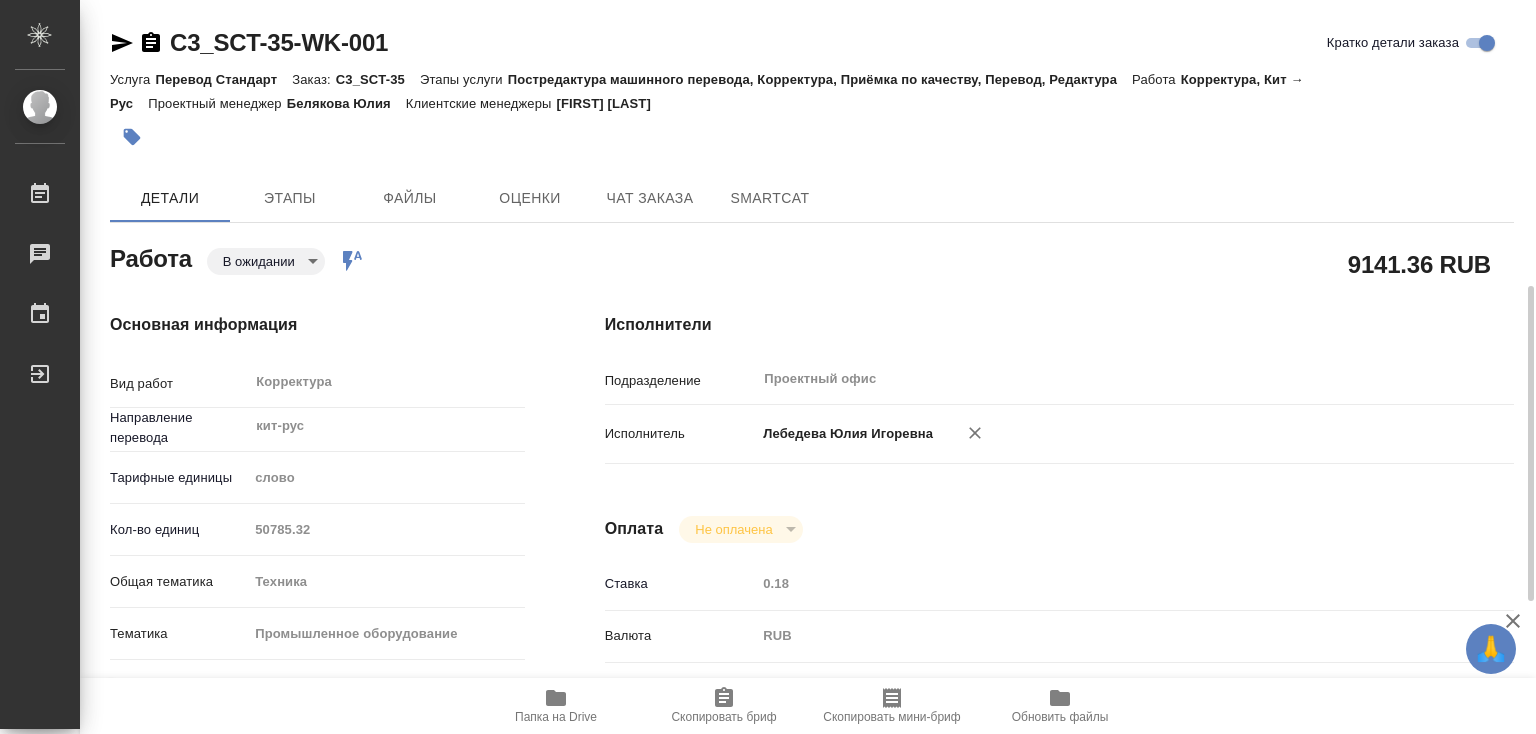 scroll, scrollTop: 400, scrollLeft: 0, axis: vertical 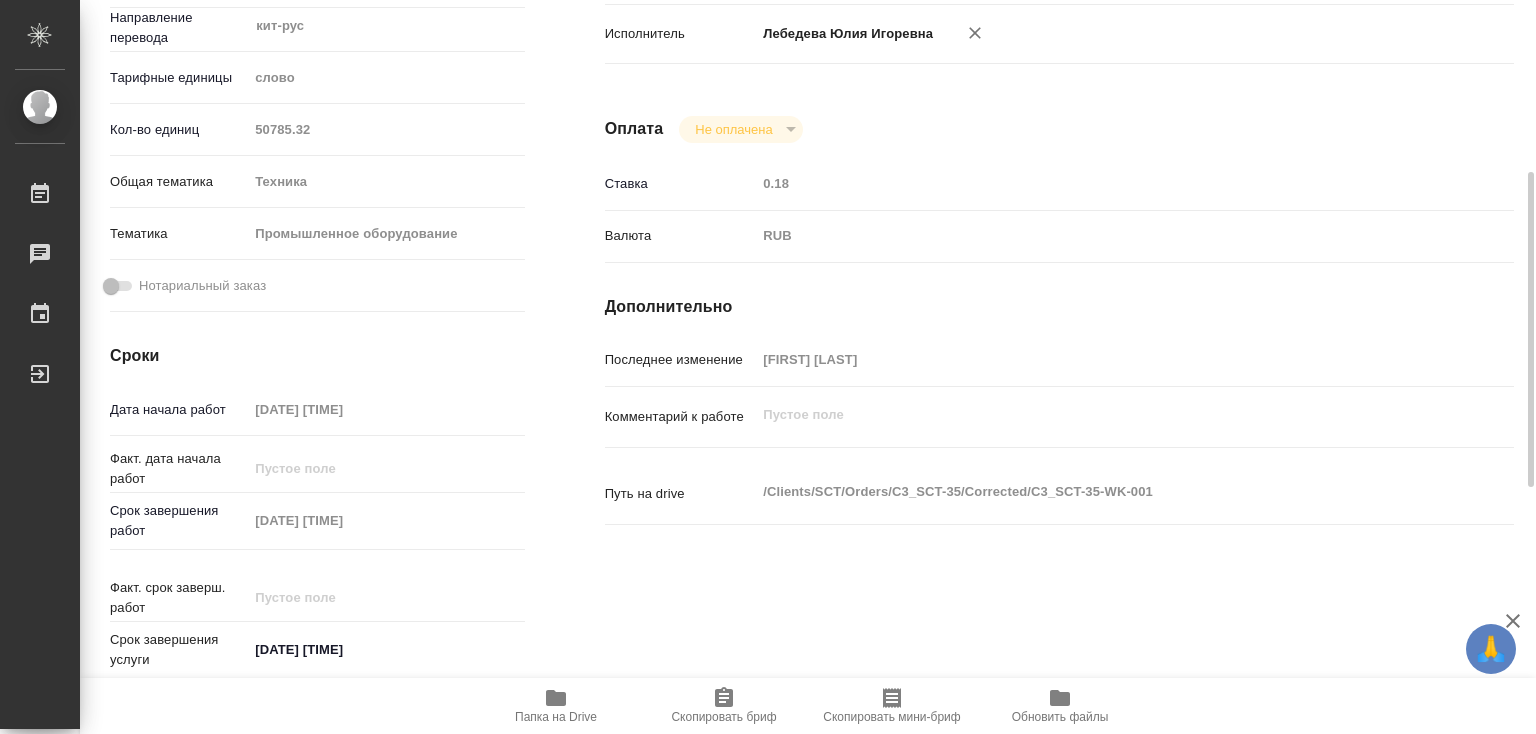 type on "x" 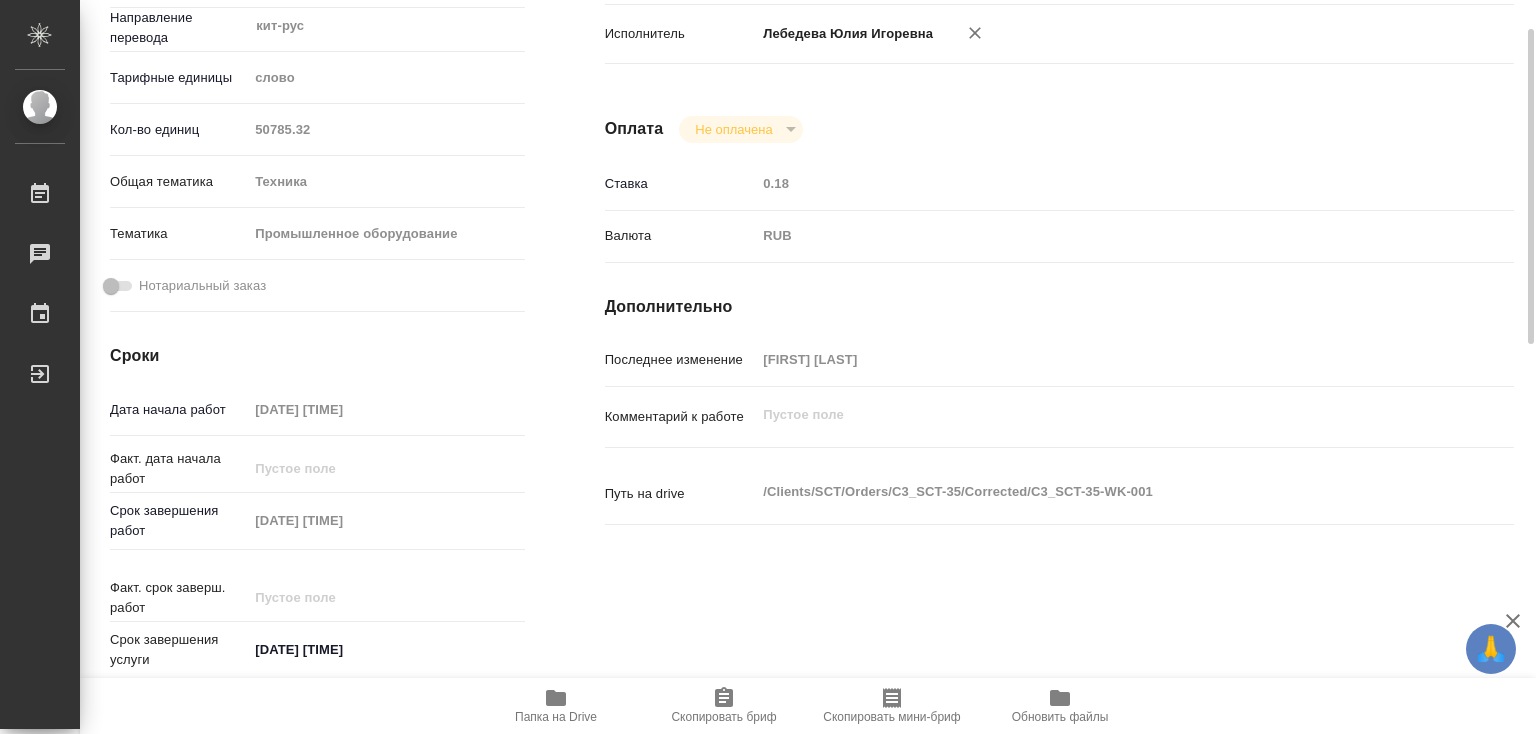 type on "x" 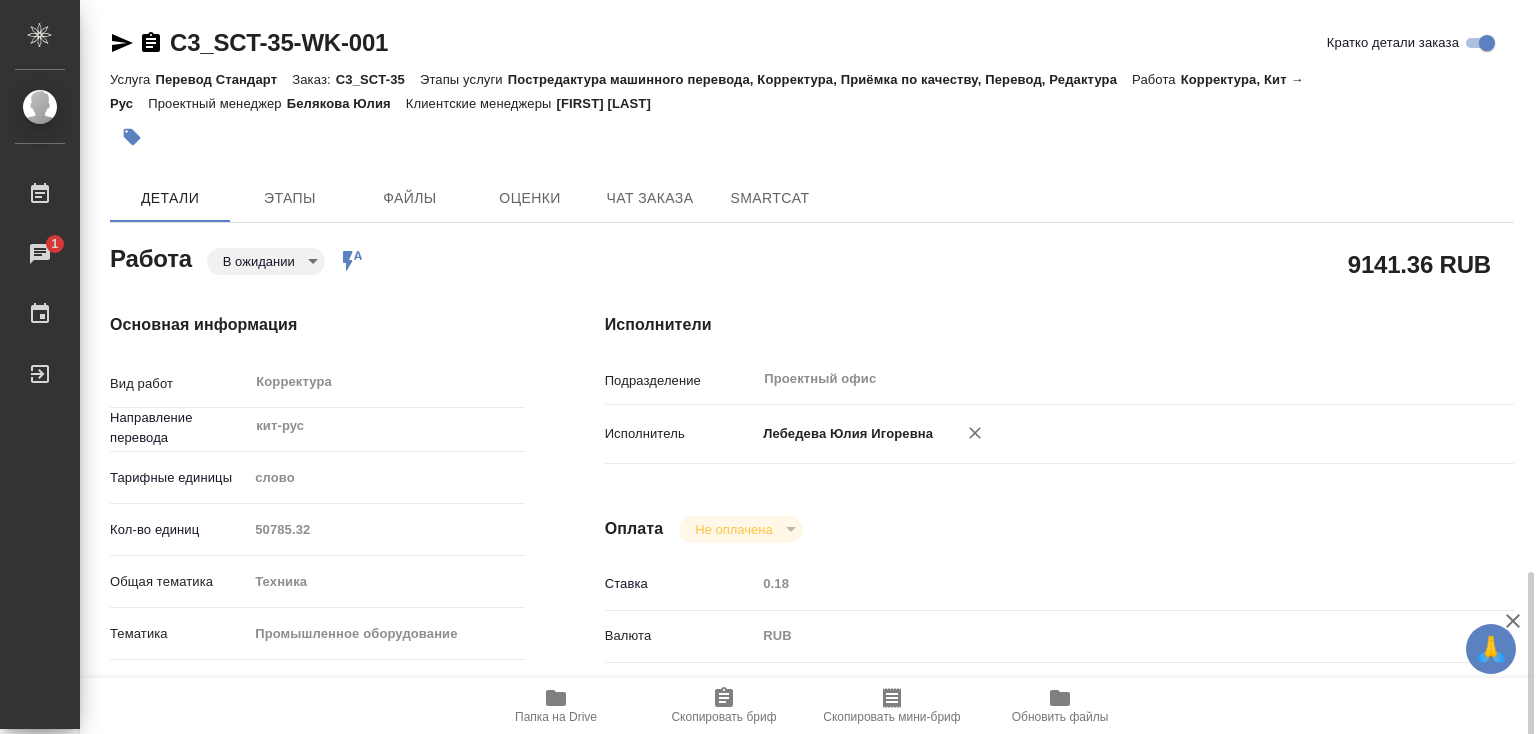 scroll, scrollTop: 400, scrollLeft: 0, axis: vertical 